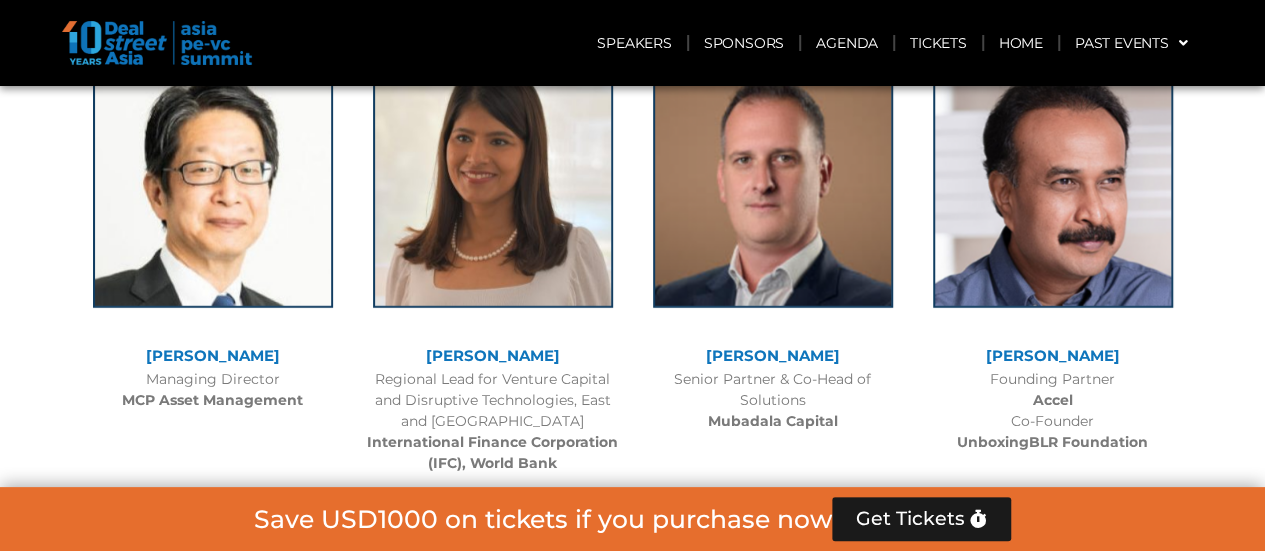 scroll, scrollTop: 2647, scrollLeft: 0, axis: vertical 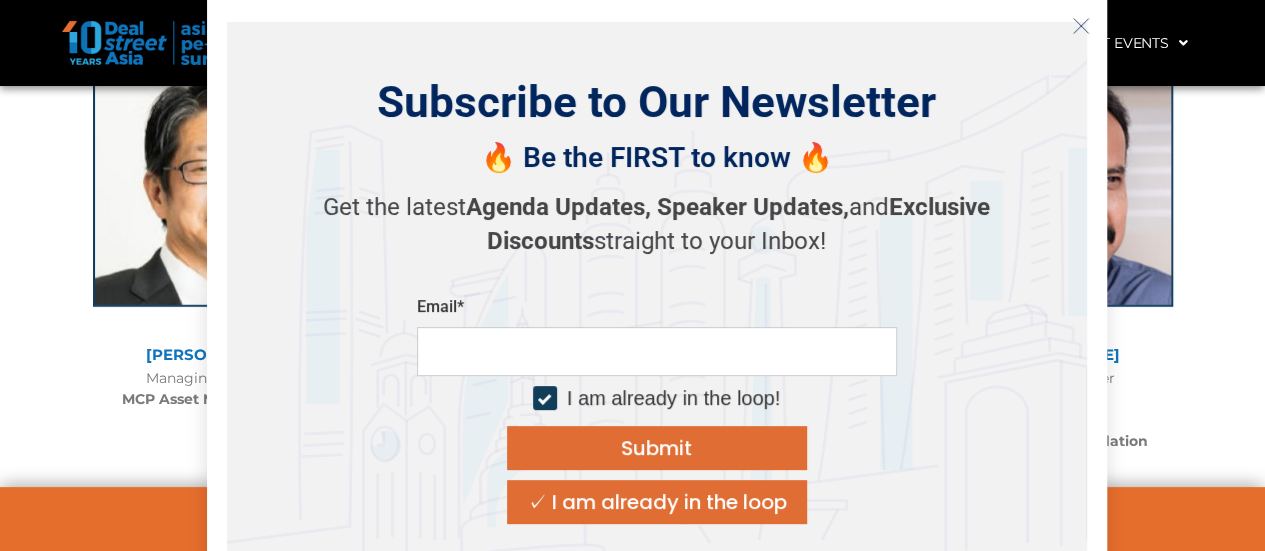 click 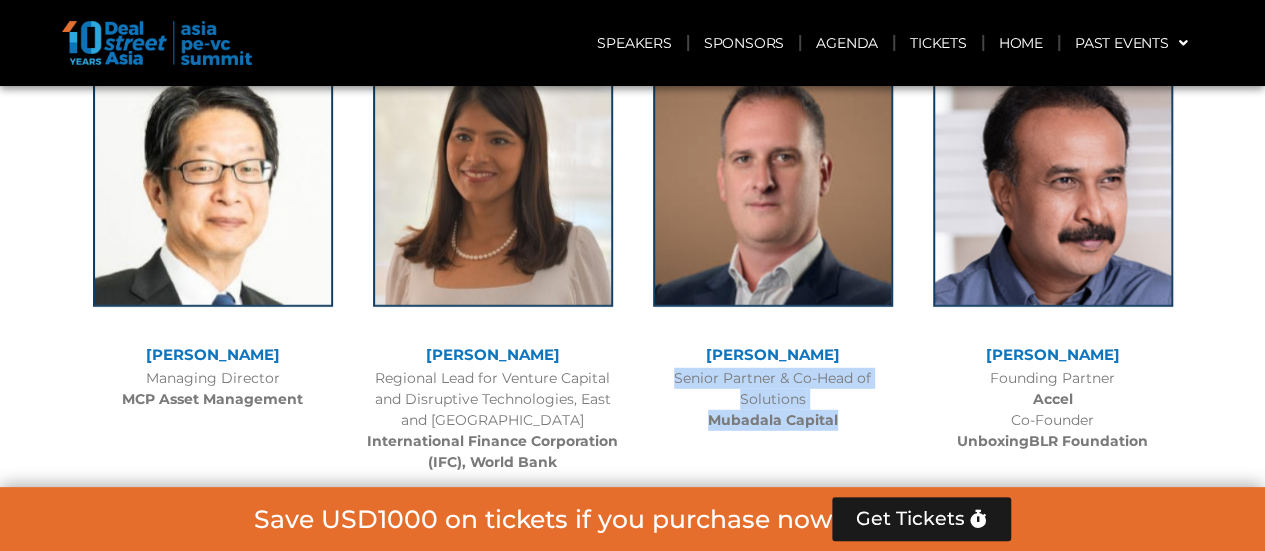 drag, startPoint x: 853, startPoint y: 359, endPoint x: 862, endPoint y: 366, distance: 11.401754 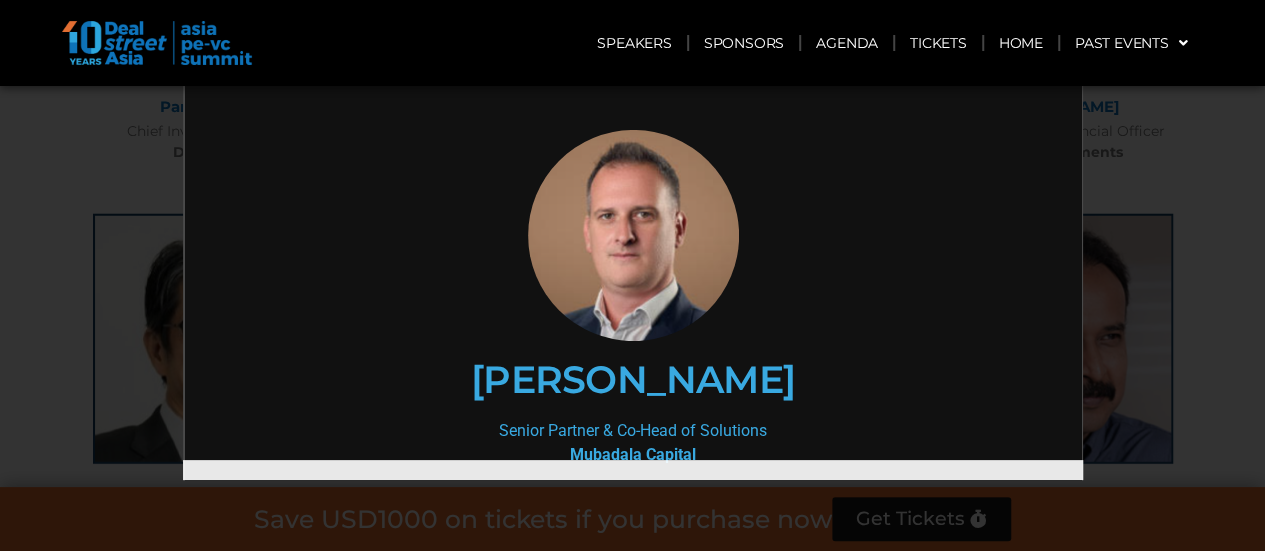 scroll, scrollTop: 2489, scrollLeft: 0, axis: vertical 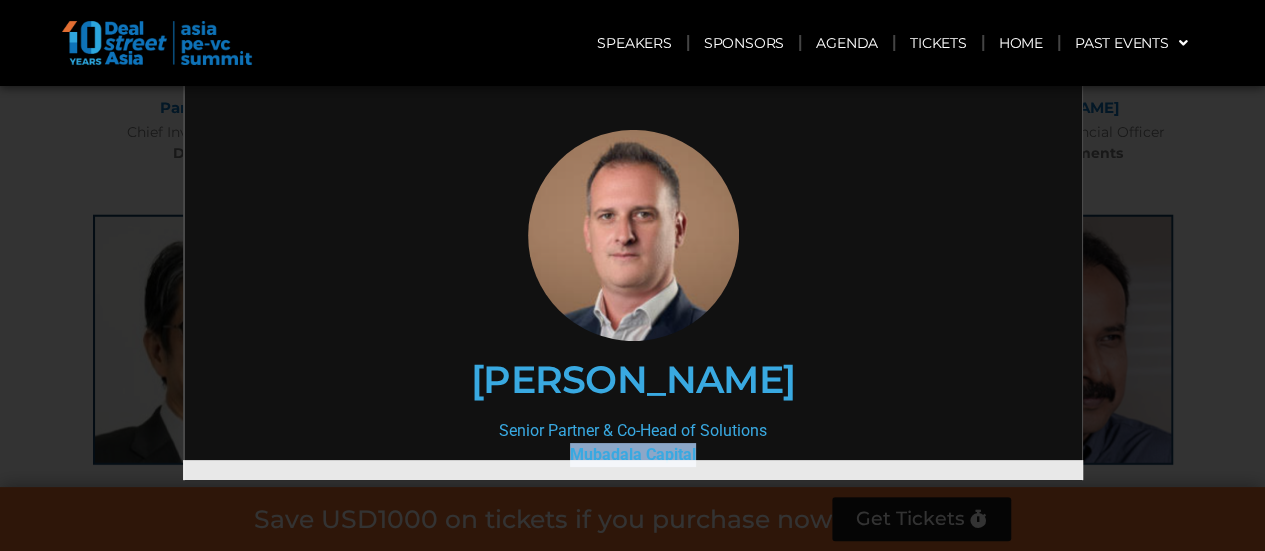 drag, startPoint x: 697, startPoint y: 448, endPoint x: 549, endPoint y: 454, distance: 148.12157 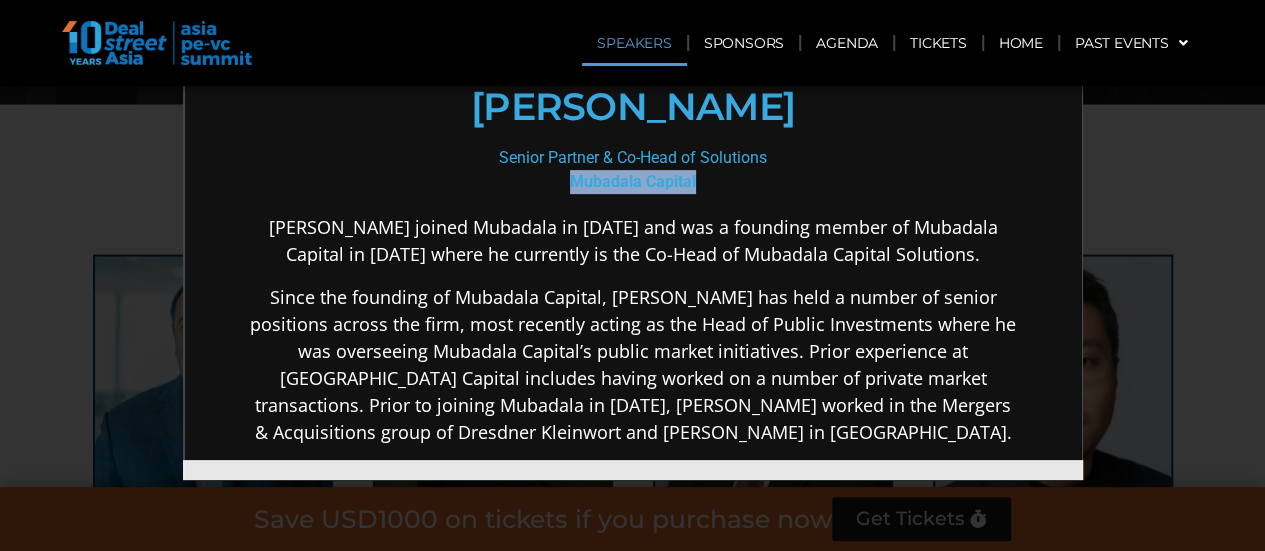 scroll, scrollTop: 276, scrollLeft: 0, axis: vertical 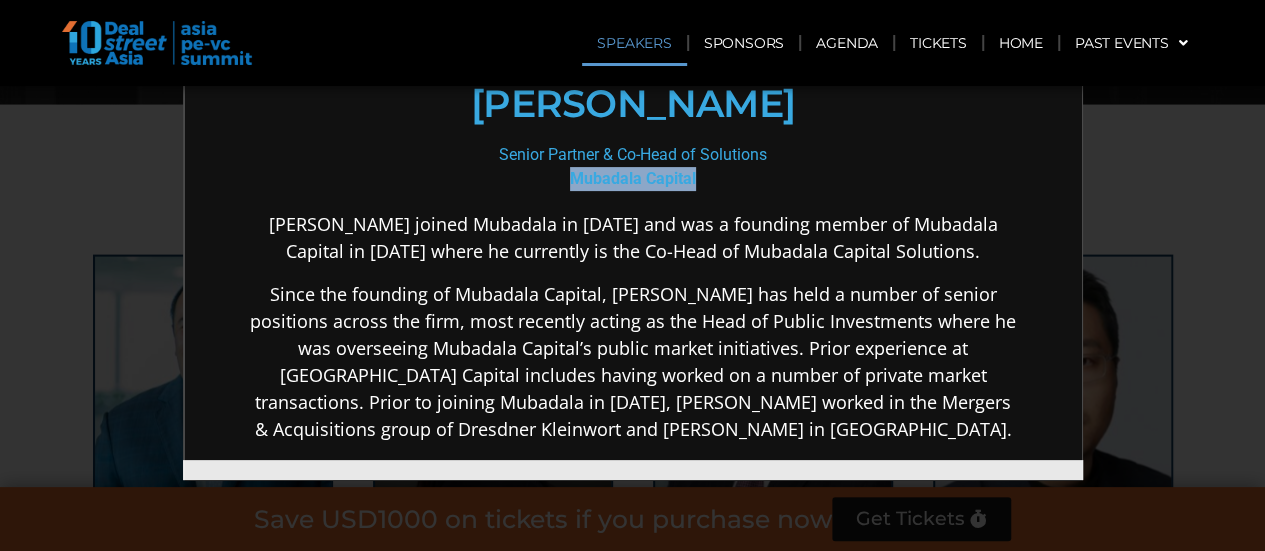 click on "×" at bounding box center (632, 275) 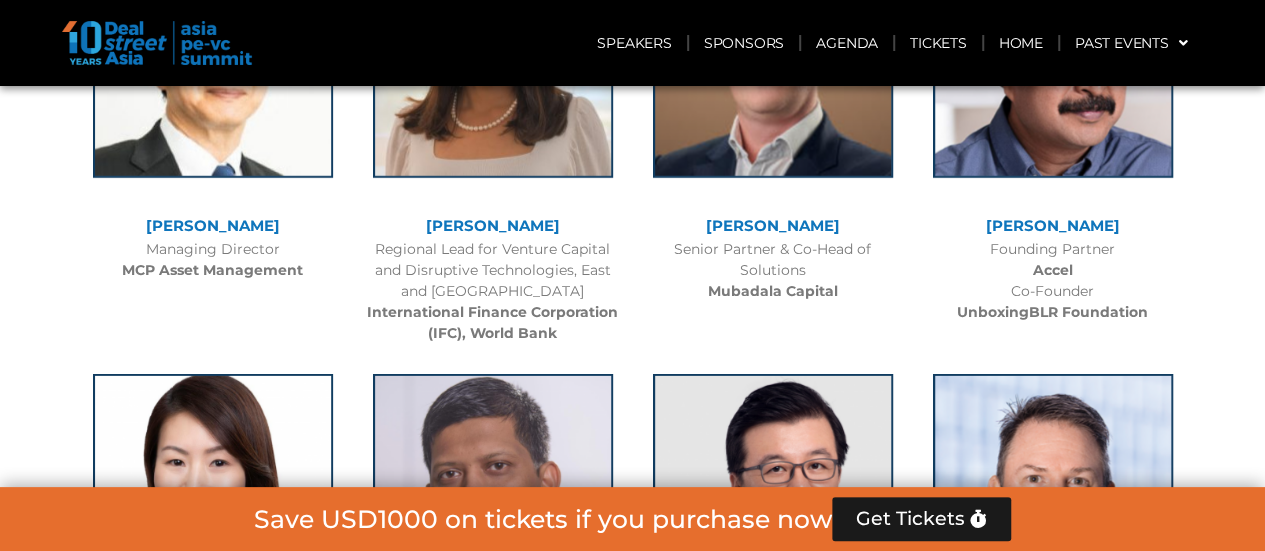 scroll, scrollTop: 2777, scrollLeft: 0, axis: vertical 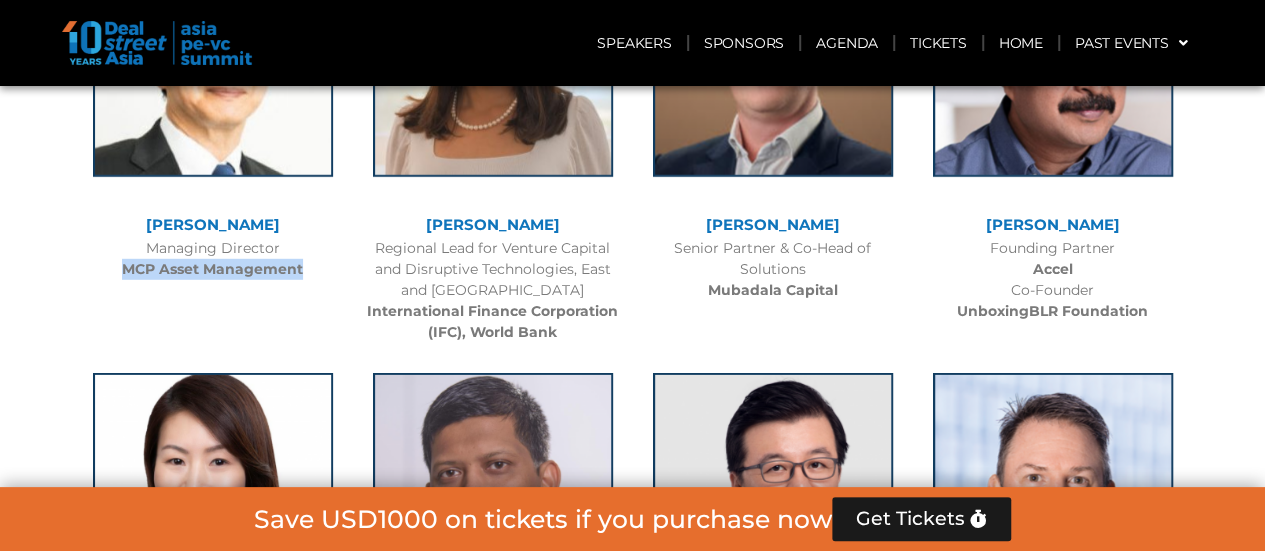 drag, startPoint x: 315, startPoint y: 218, endPoint x: 100, endPoint y: 229, distance: 215.2812 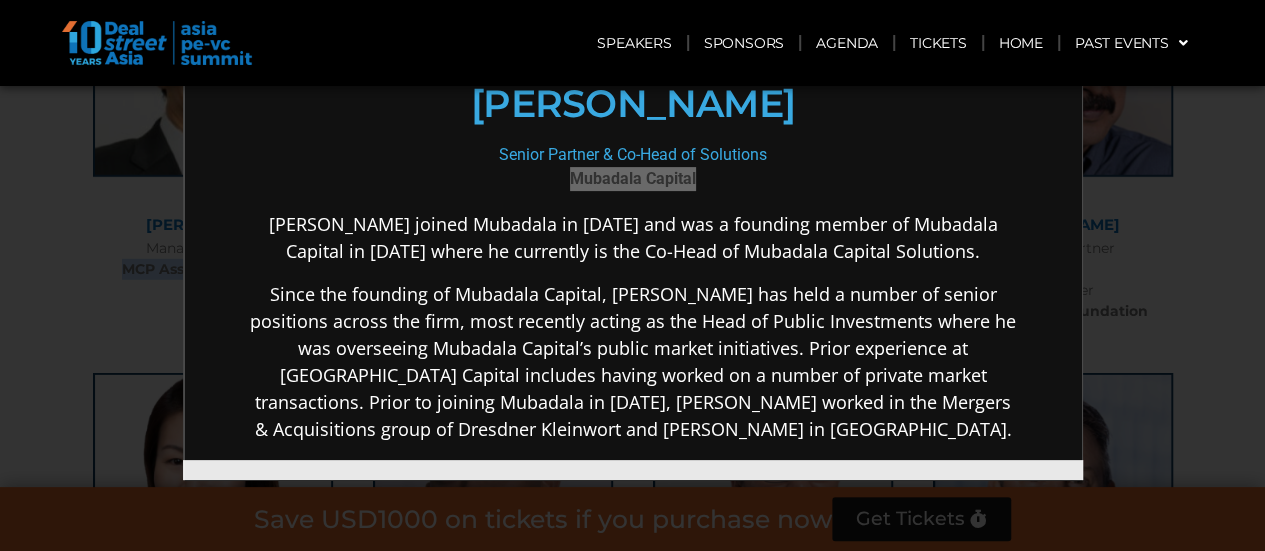 copy on "MCP Asset Management" 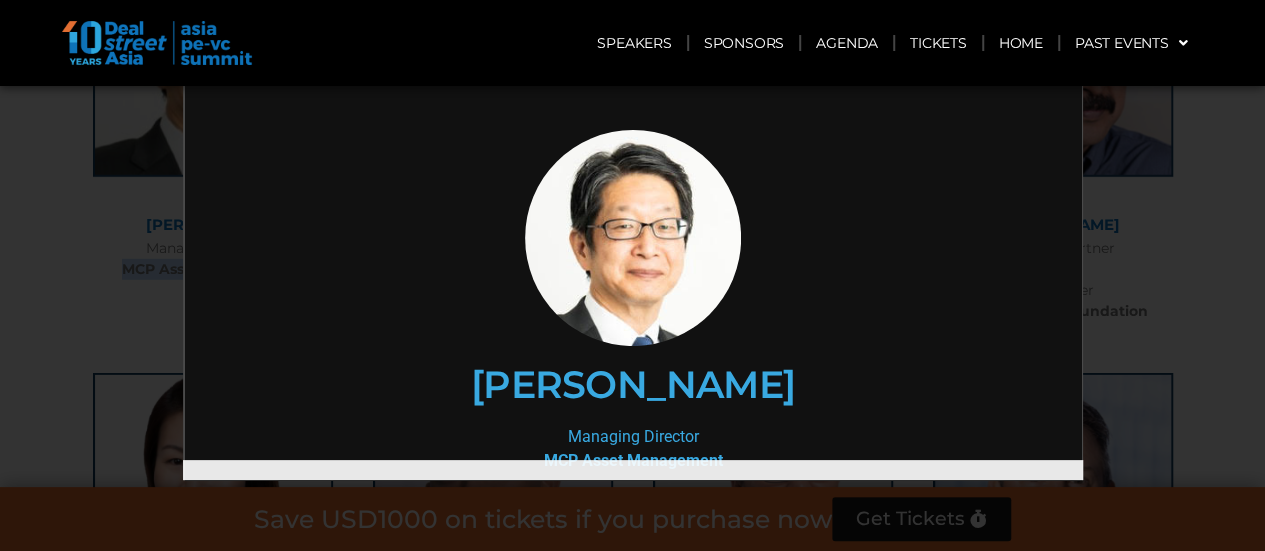 scroll, scrollTop: 0, scrollLeft: 0, axis: both 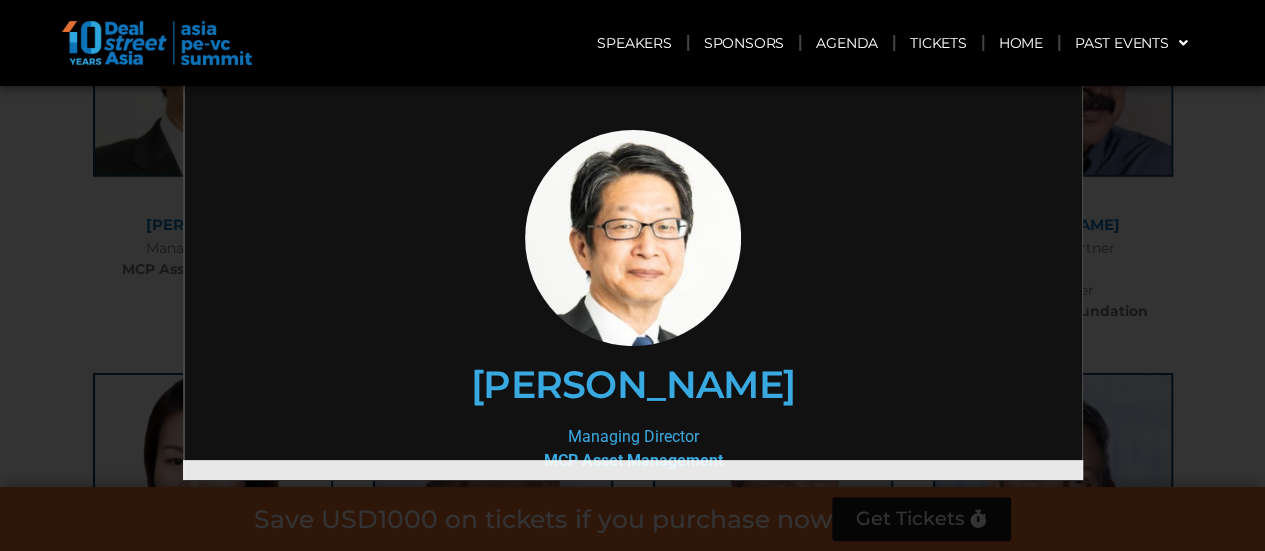 click on "×" at bounding box center (632, 275) 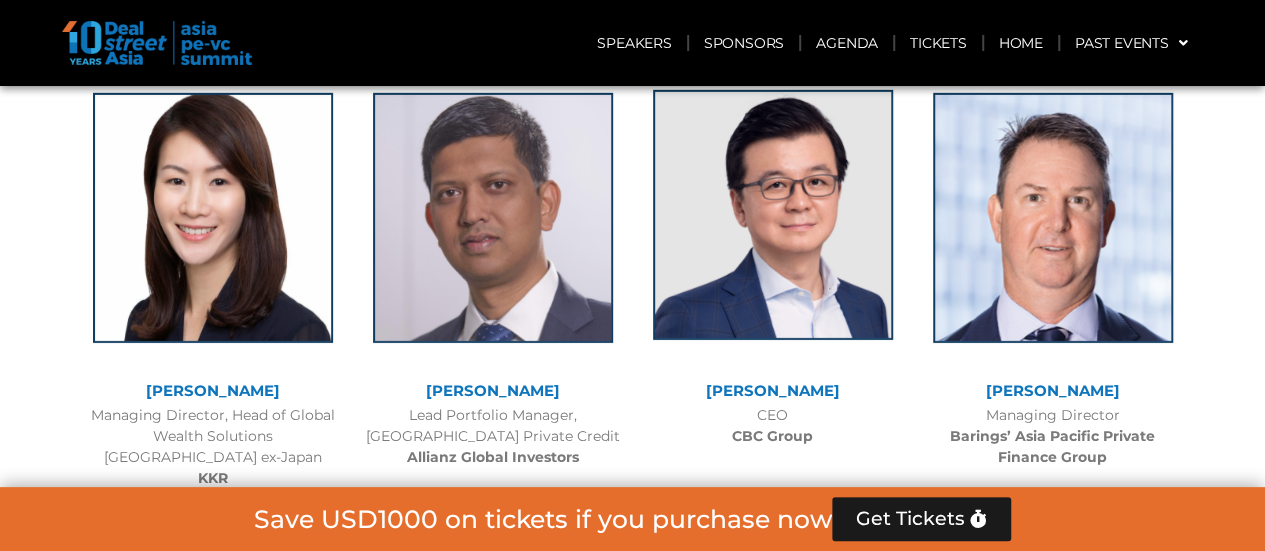 scroll, scrollTop: 3070, scrollLeft: 0, axis: vertical 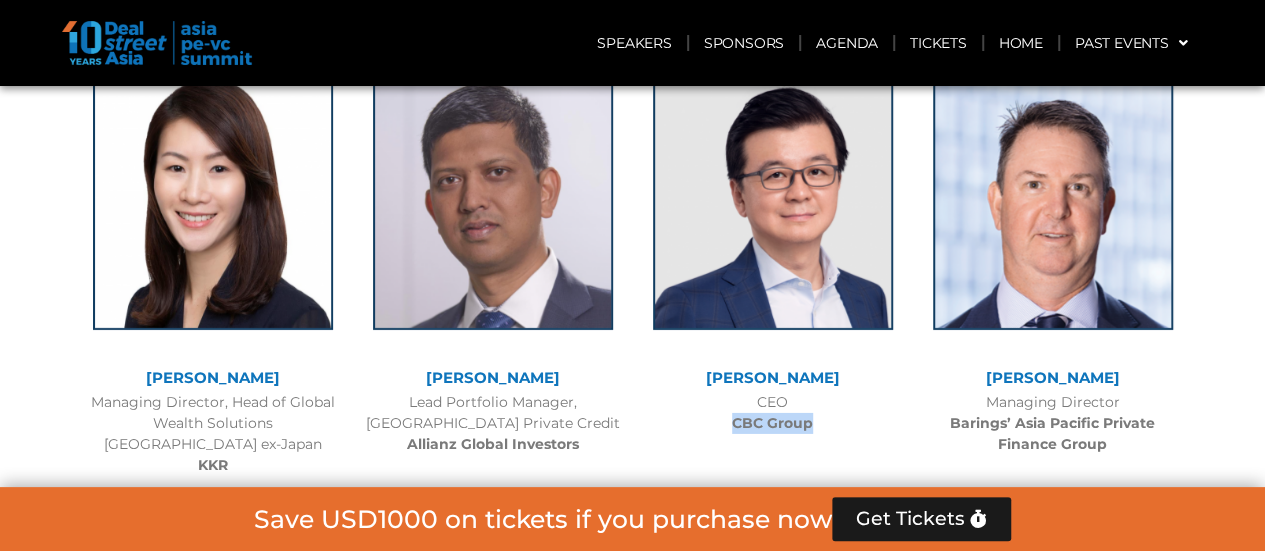drag, startPoint x: 836, startPoint y: 369, endPoint x: 720, endPoint y: 367, distance: 116.01724 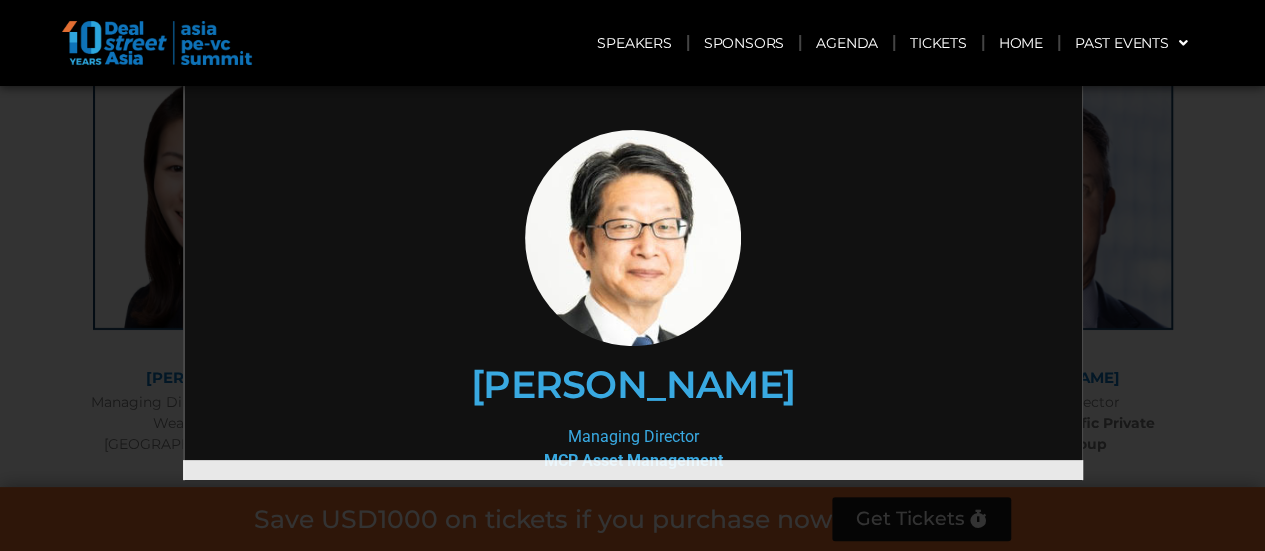 copy on "CBC Group" 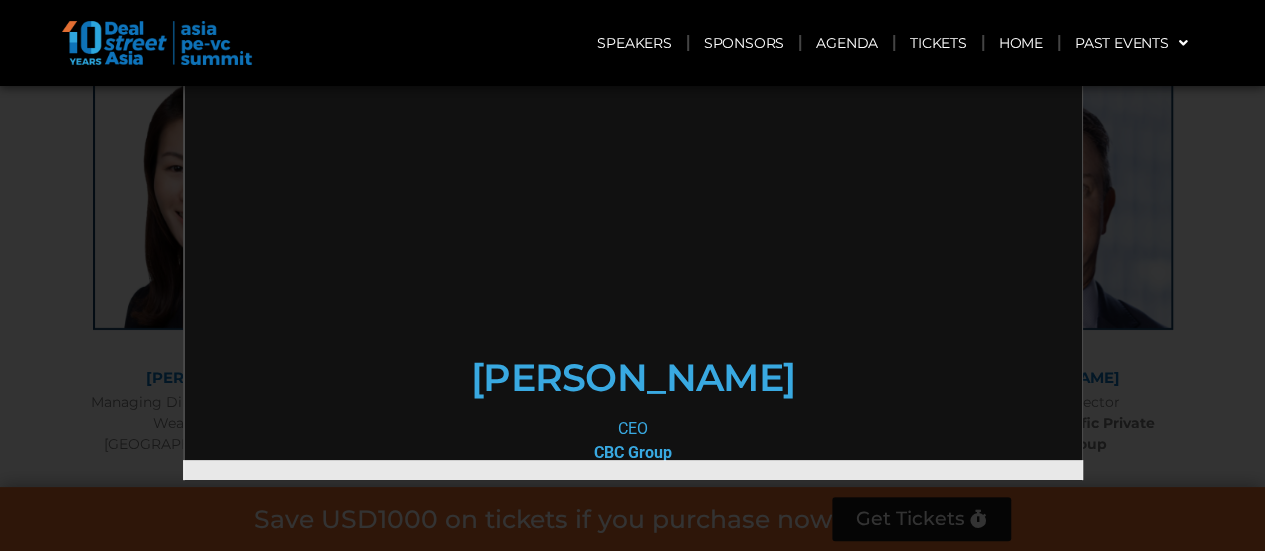 scroll, scrollTop: 0, scrollLeft: 0, axis: both 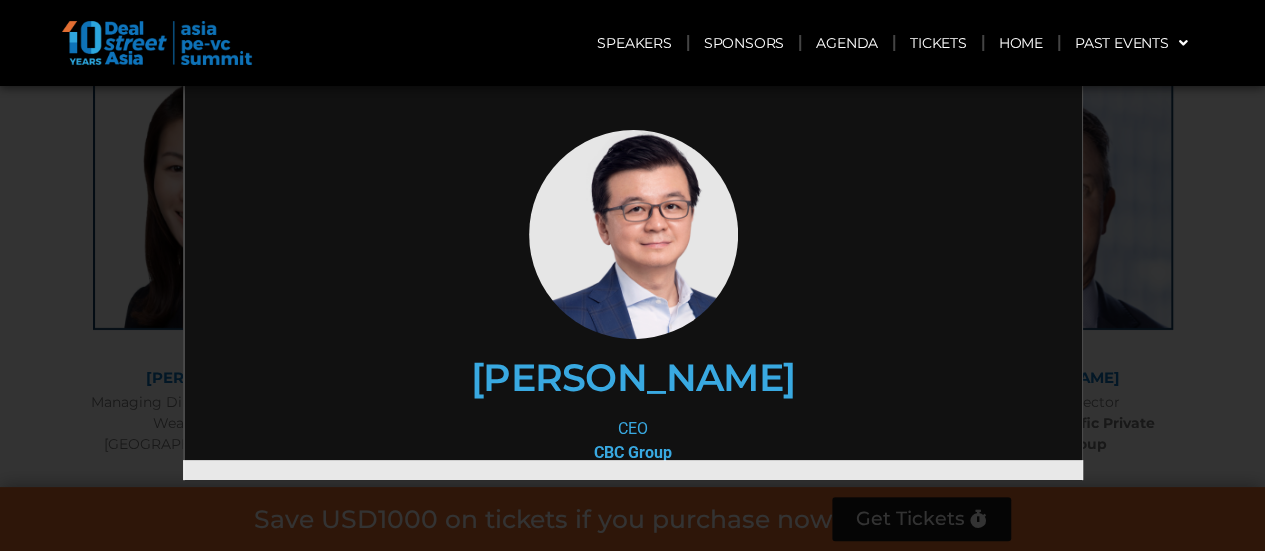 click on "×" at bounding box center (632, 275) 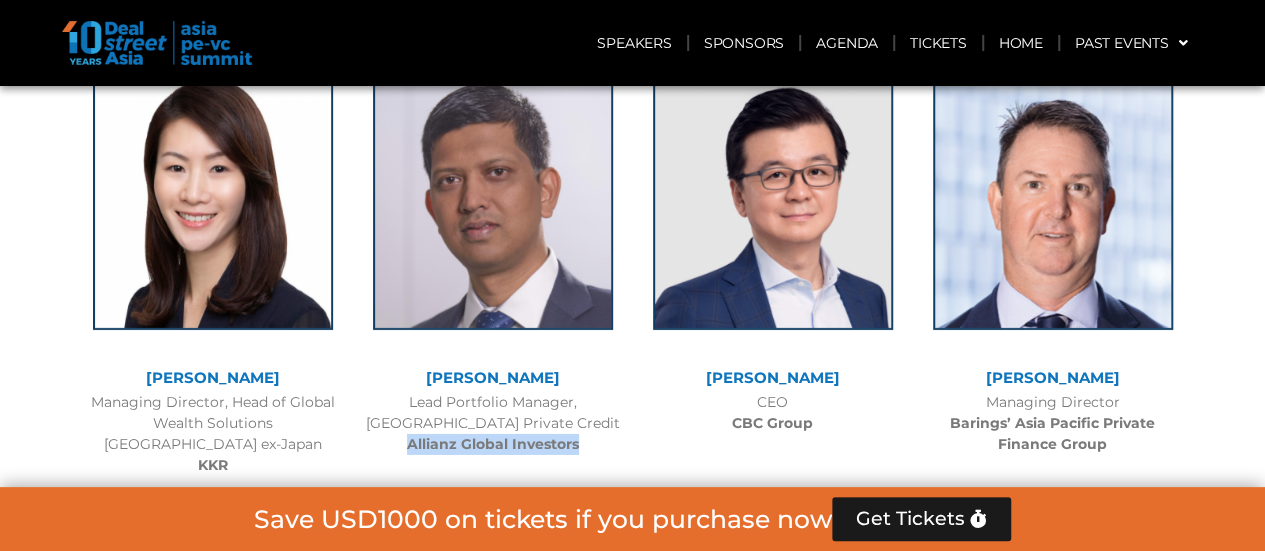 drag, startPoint x: 597, startPoint y: 397, endPoint x: 395, endPoint y: 405, distance: 202.15836 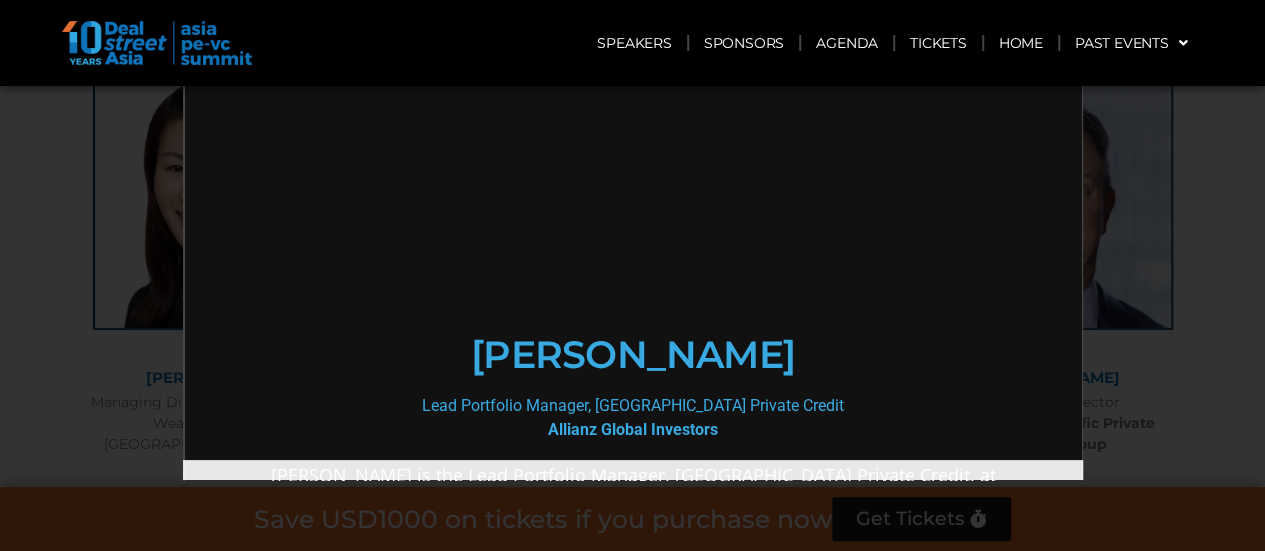 copy on "Allianz Global Investors" 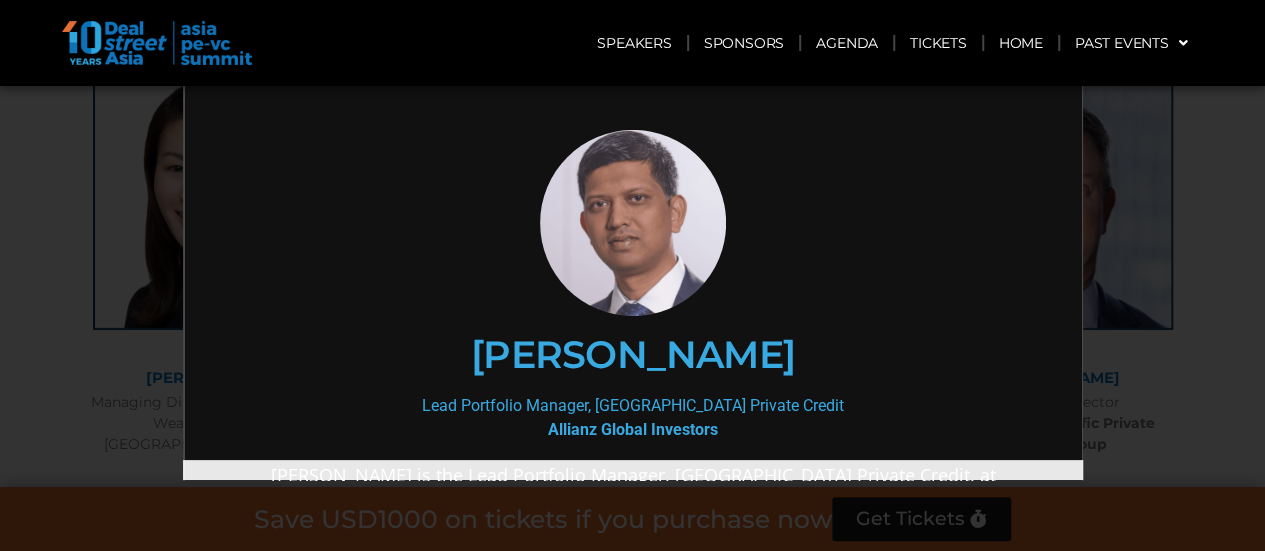 click on "×" at bounding box center [632, 275] 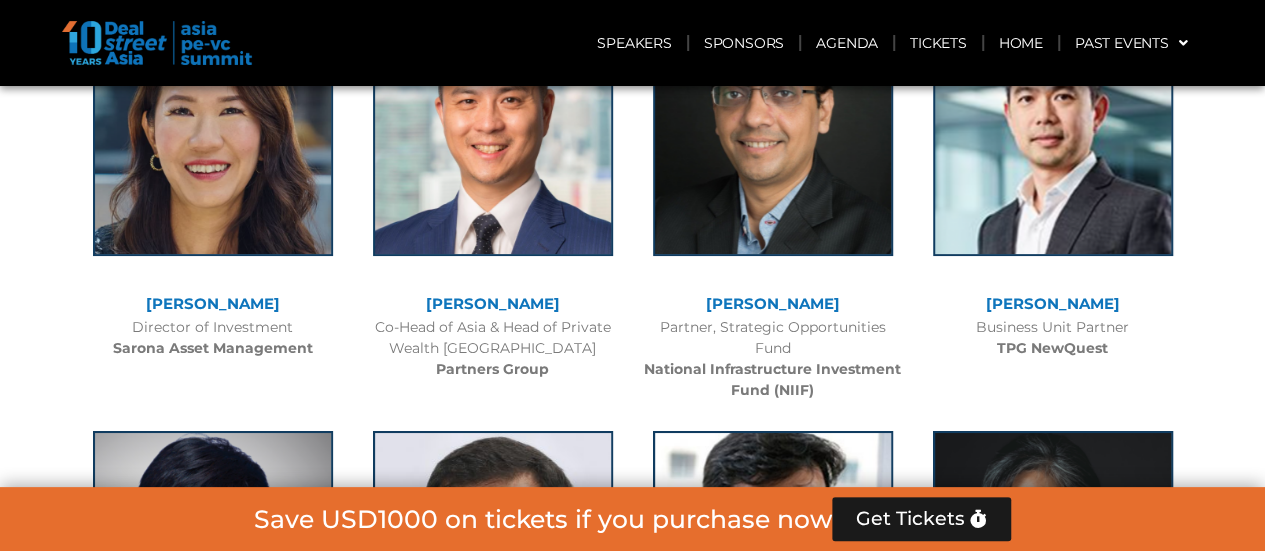 scroll, scrollTop: 3573, scrollLeft: 0, axis: vertical 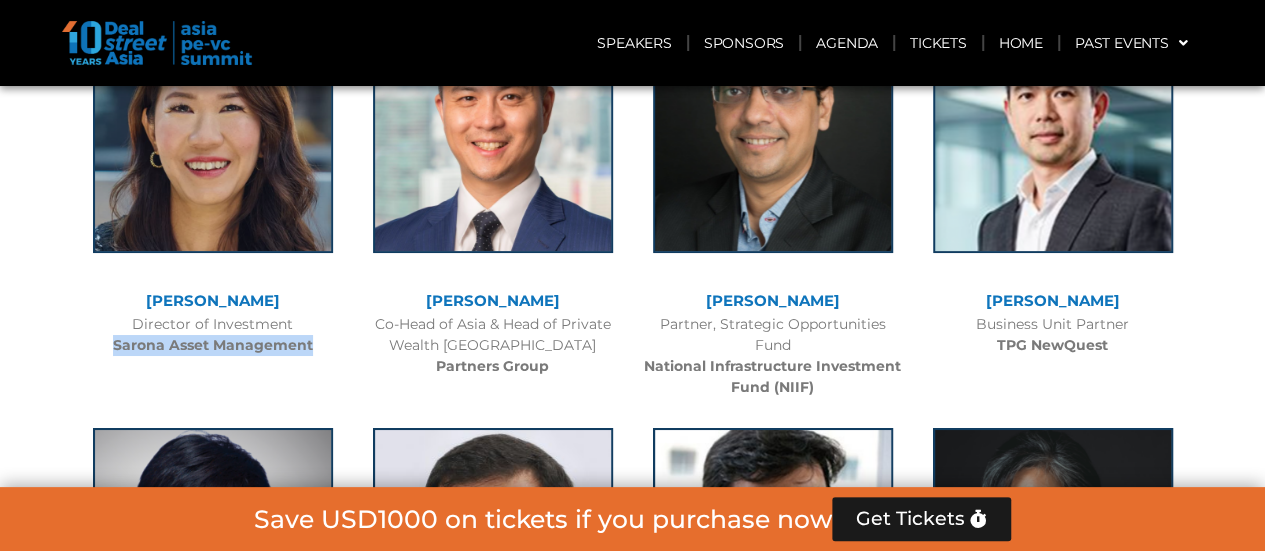 drag, startPoint x: 315, startPoint y: 300, endPoint x: 77, endPoint y: 304, distance: 238.03362 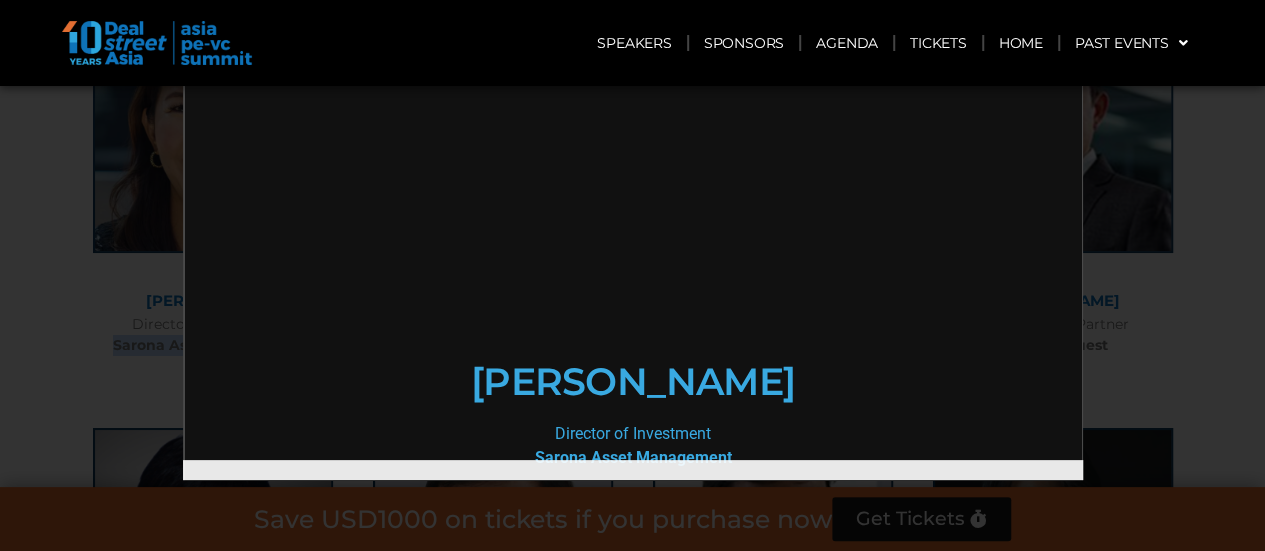 scroll, scrollTop: 0, scrollLeft: 0, axis: both 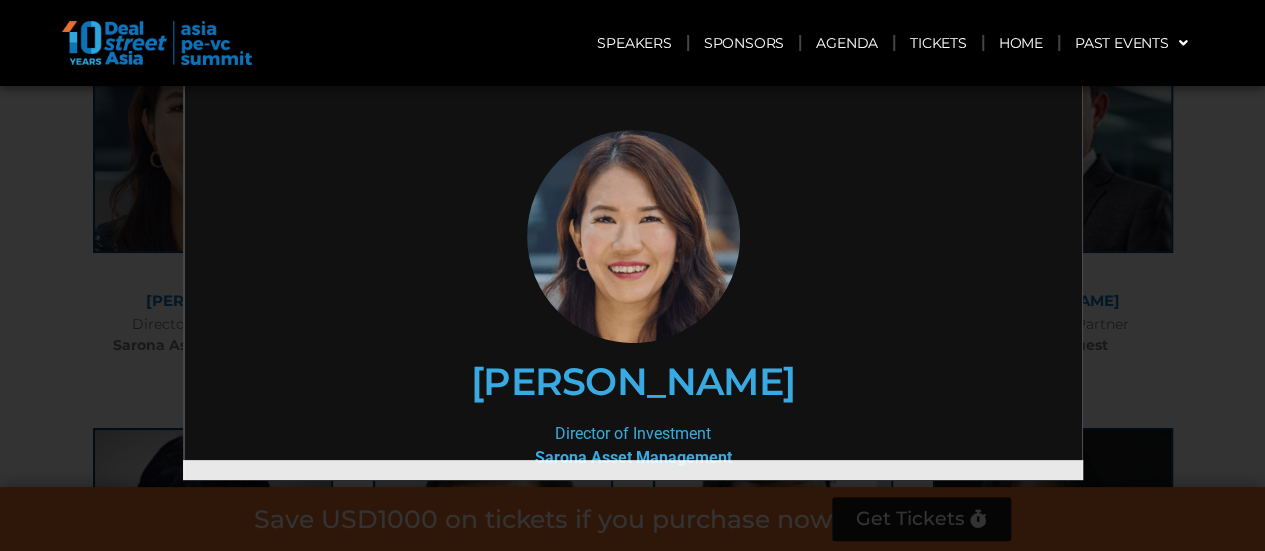 click on "×" at bounding box center (632, 275) 